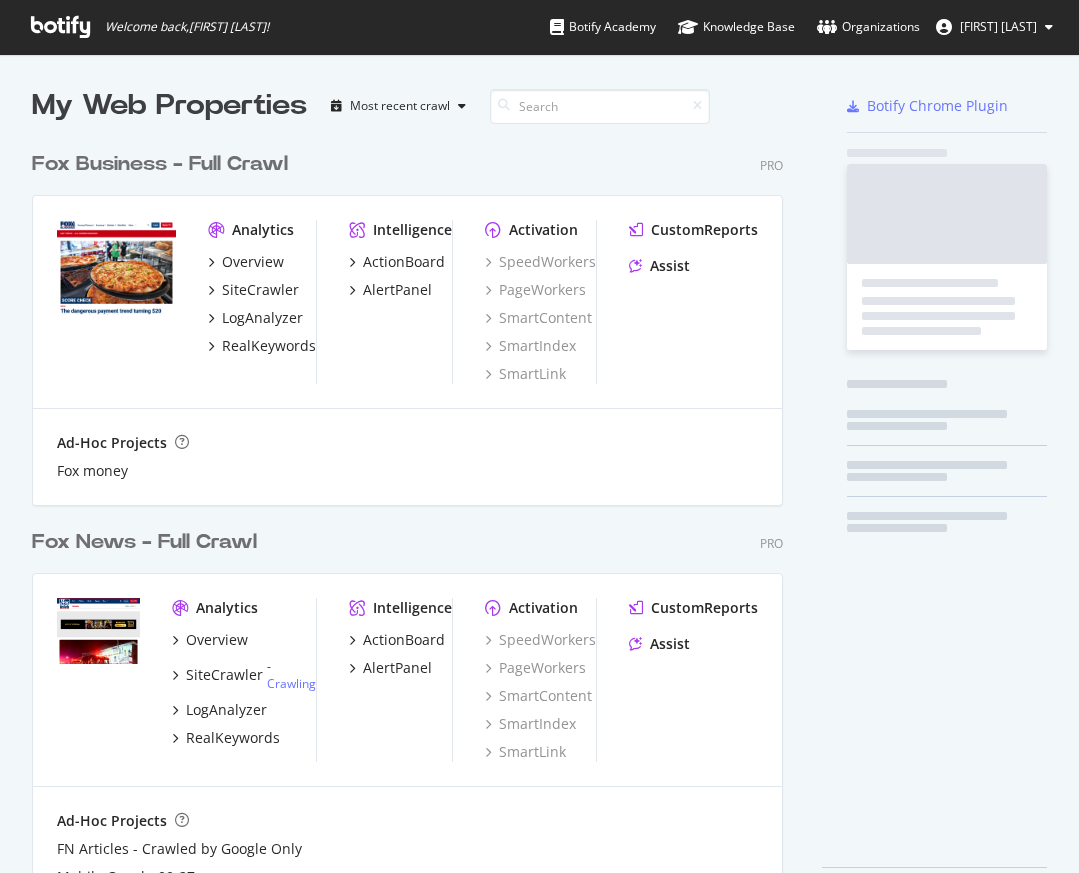 scroll, scrollTop: 0, scrollLeft: 0, axis: both 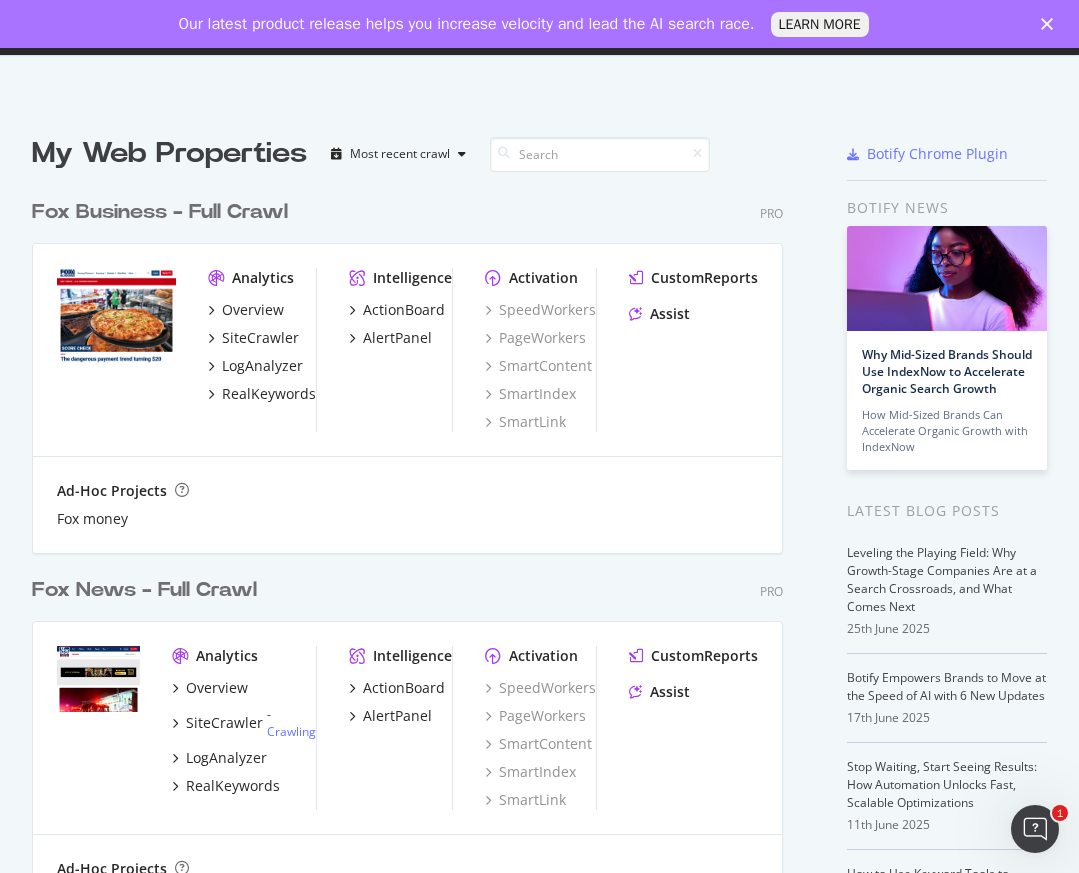 click 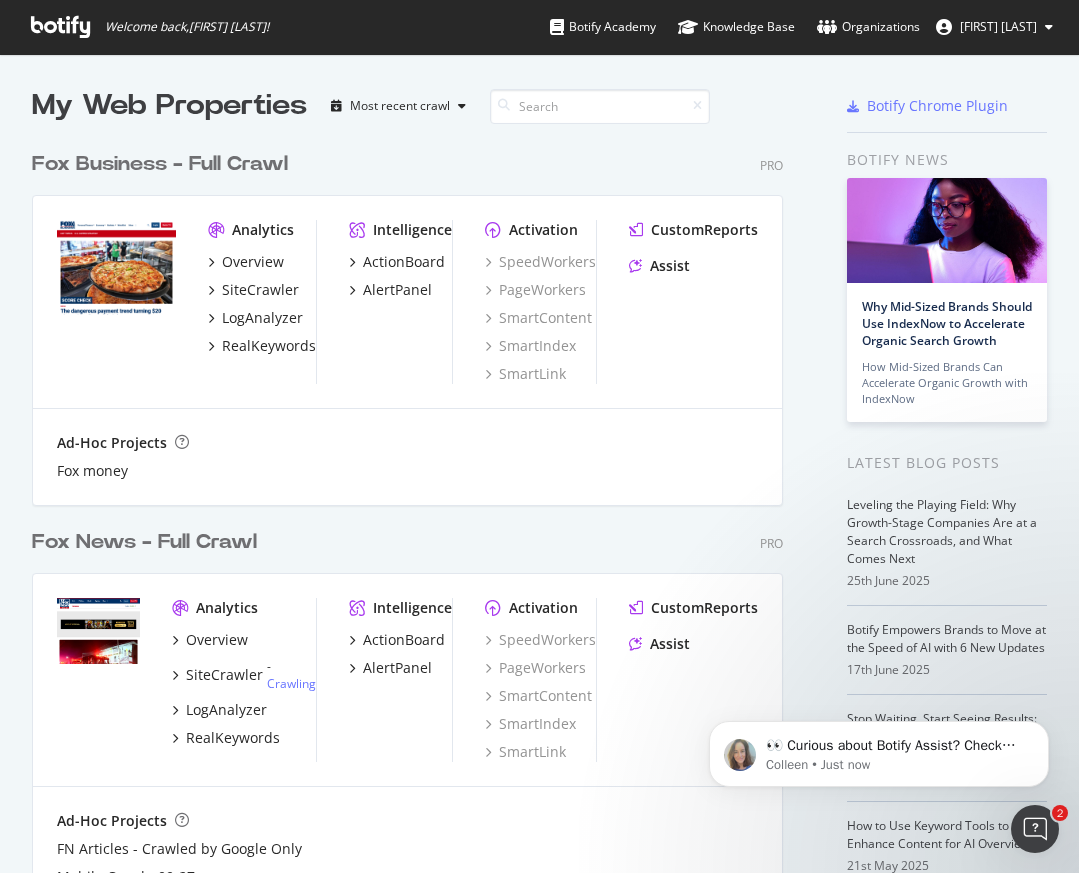 scroll, scrollTop: 0, scrollLeft: 0, axis: both 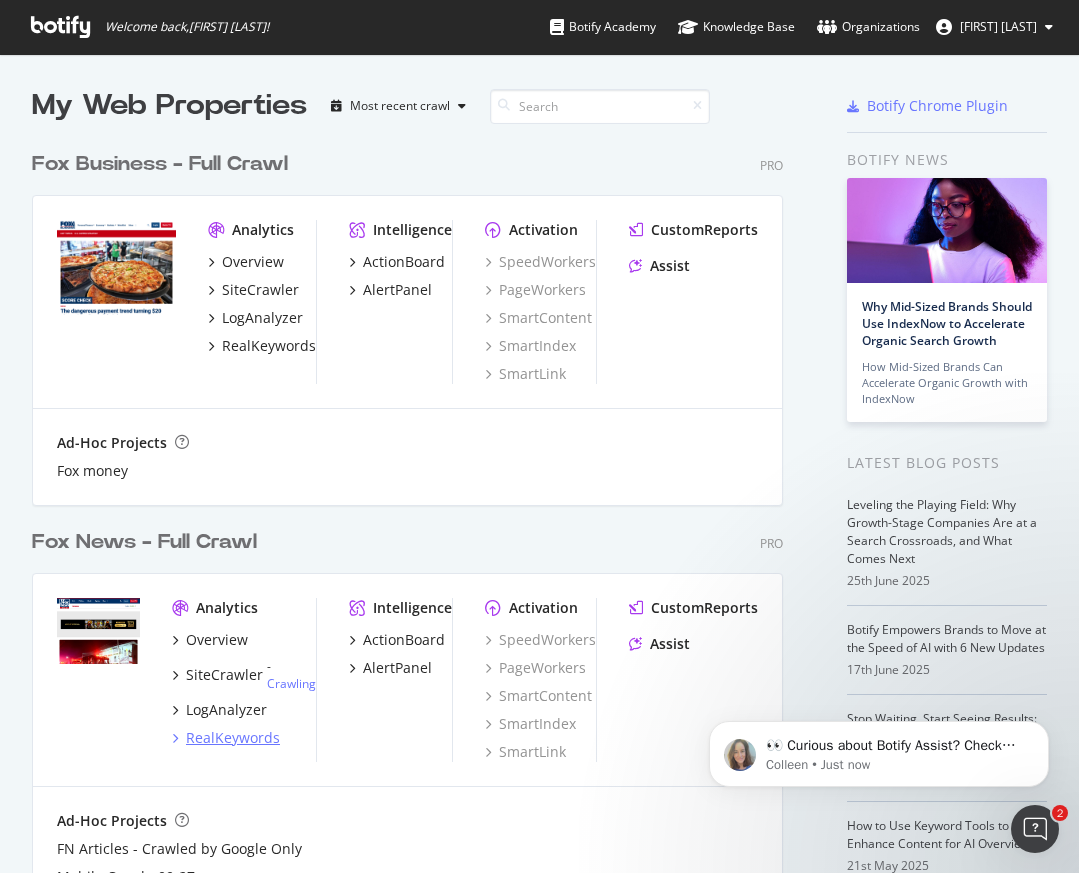 click on "RealKeywords" at bounding box center [233, 738] 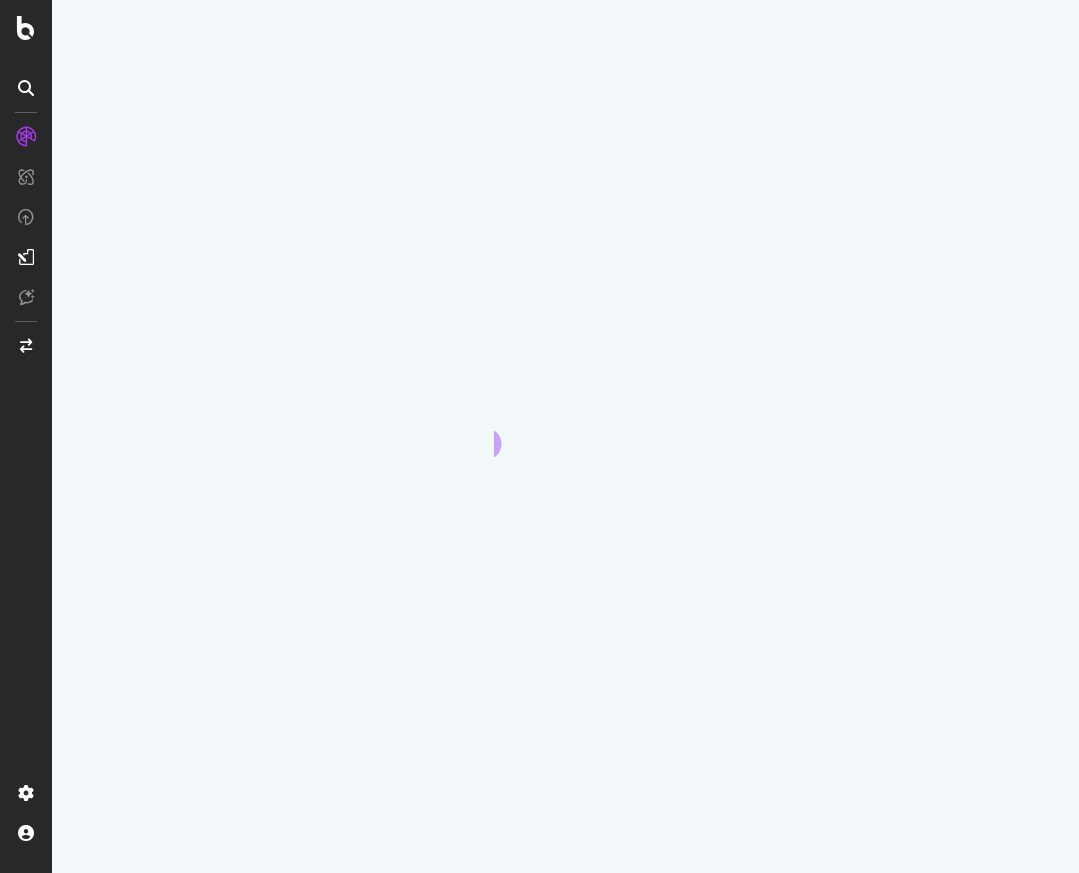 scroll, scrollTop: 0, scrollLeft: 0, axis: both 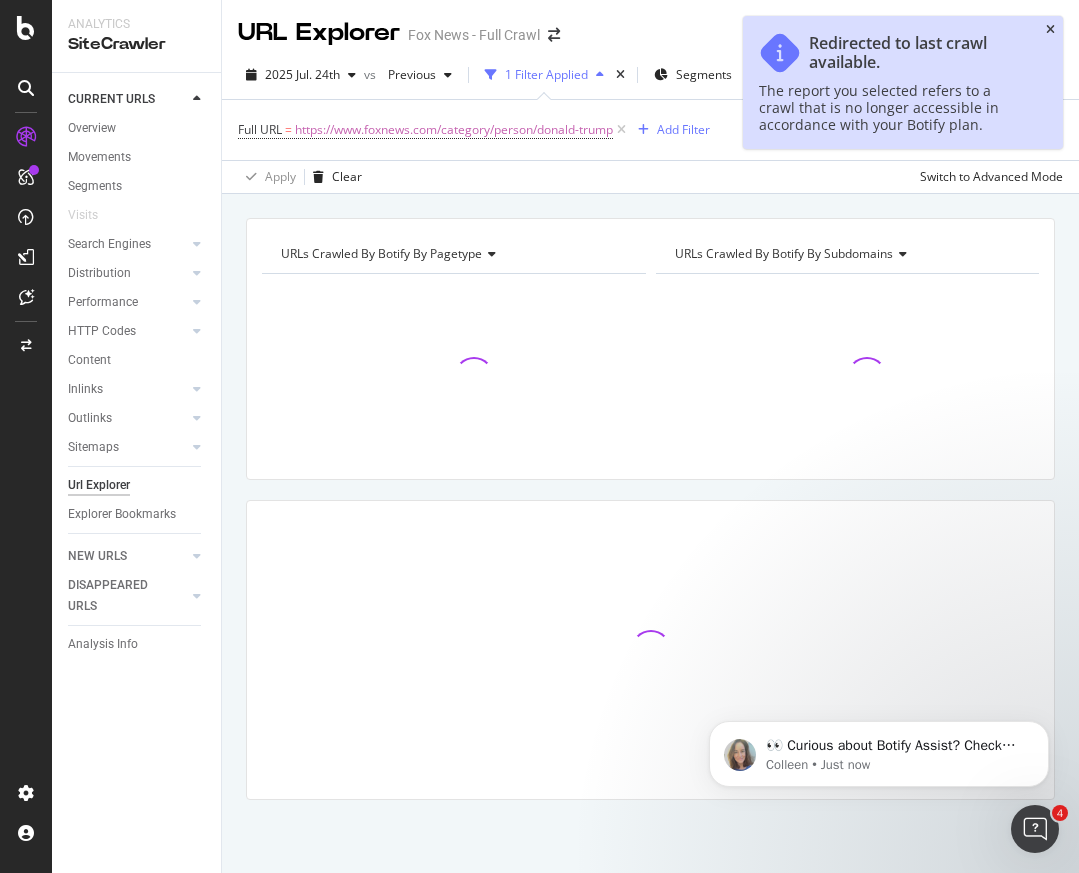 click at bounding box center [1050, 30] 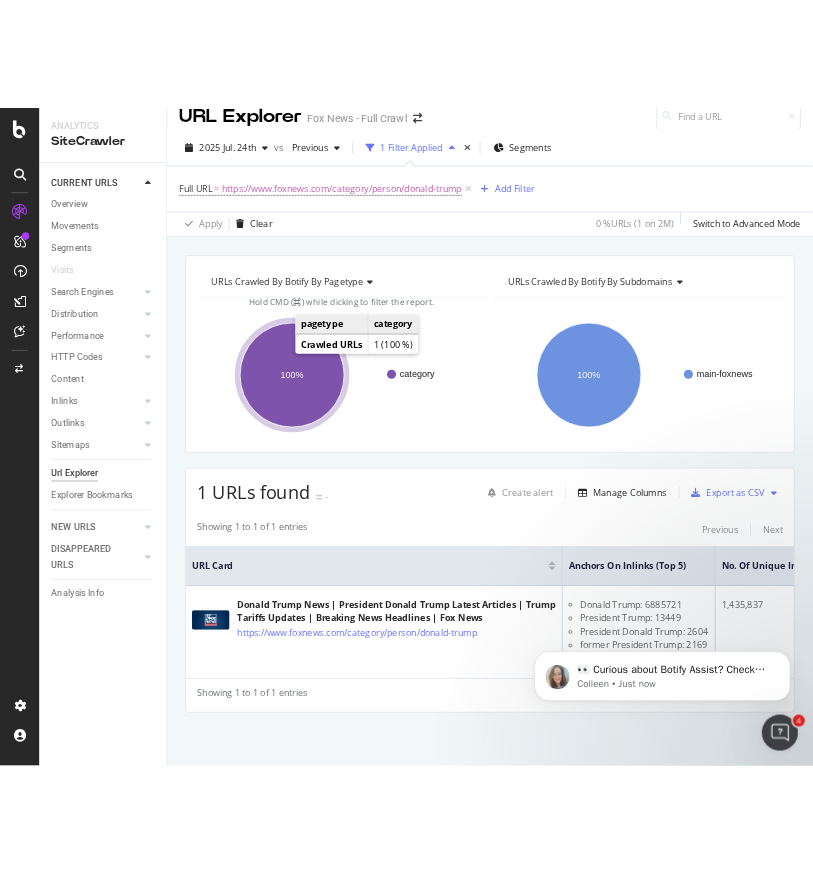 scroll, scrollTop: 23, scrollLeft: 0, axis: vertical 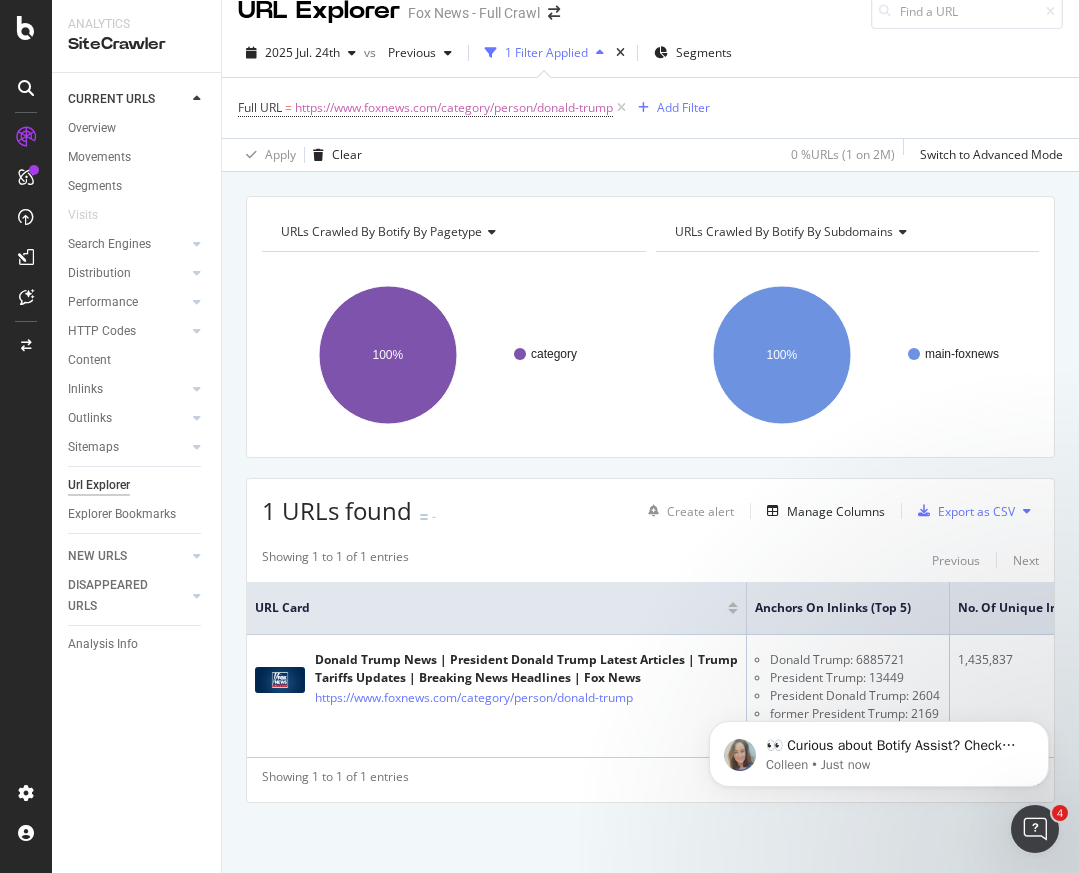 click on "URLs Crawled By Botify By pagetype
Chart (by Value) Table Expand Export as CSV Export as PNG Add to Custom Report
×
category 100% pagetype Crawled URLs category 1 category
URLs Crawled By Botify By subdomains
Chart (by Value) Table Expand Export as CSV Export as PNG Add to Custom Report
×
main-foxnews 100% subdomains Crawled URLs main-foxnews 1 main-foxnews
1 URLs found - Create alert Manage Columns Export as CSV Showing 1 to 1 of 1 entries Previous Next URL Card Anchors on Inlinks (top 5) No. of Unique Inlinks No. of Distinct Anchor Text on Inlinks https://www.foxnews.com/category/person/donald-trump Donald Trump: 6885721 President Trump: 13449 Trump: 2153 3,191" at bounding box center (650, 534) 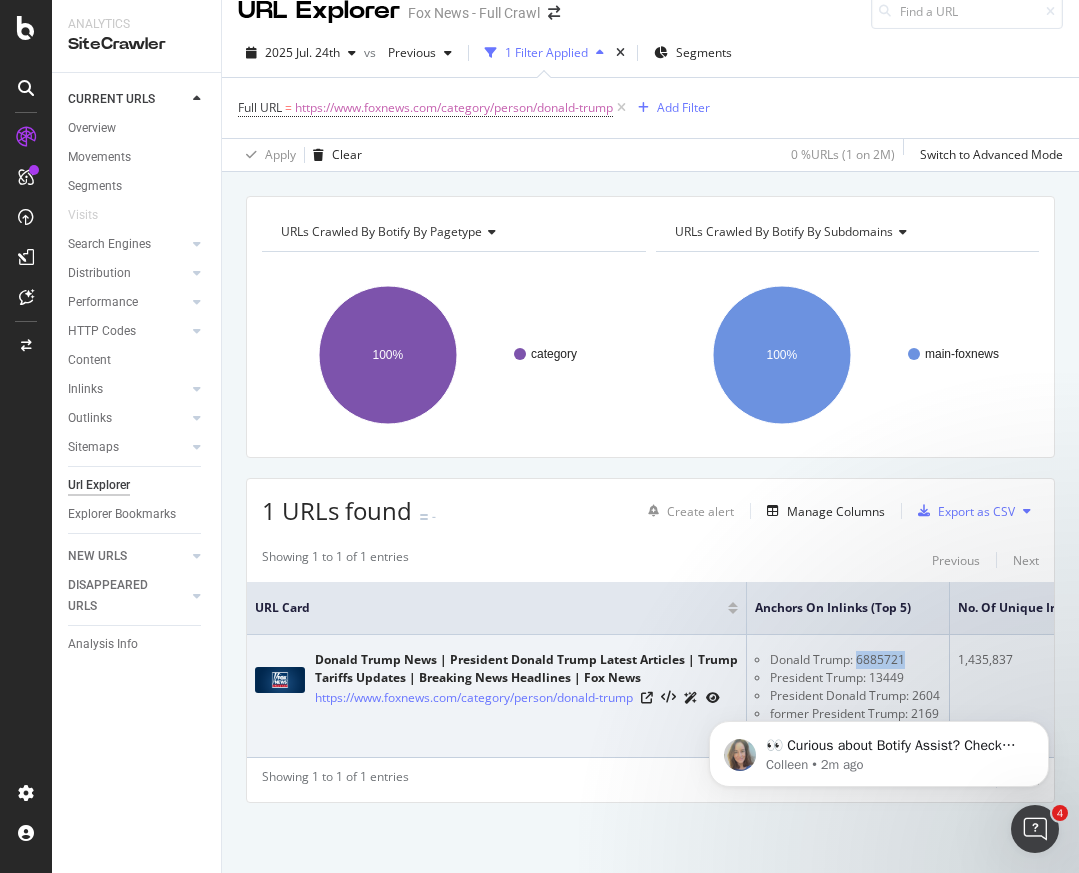drag, startPoint x: 904, startPoint y: 663, endPoint x: 857, endPoint y: 663, distance: 47 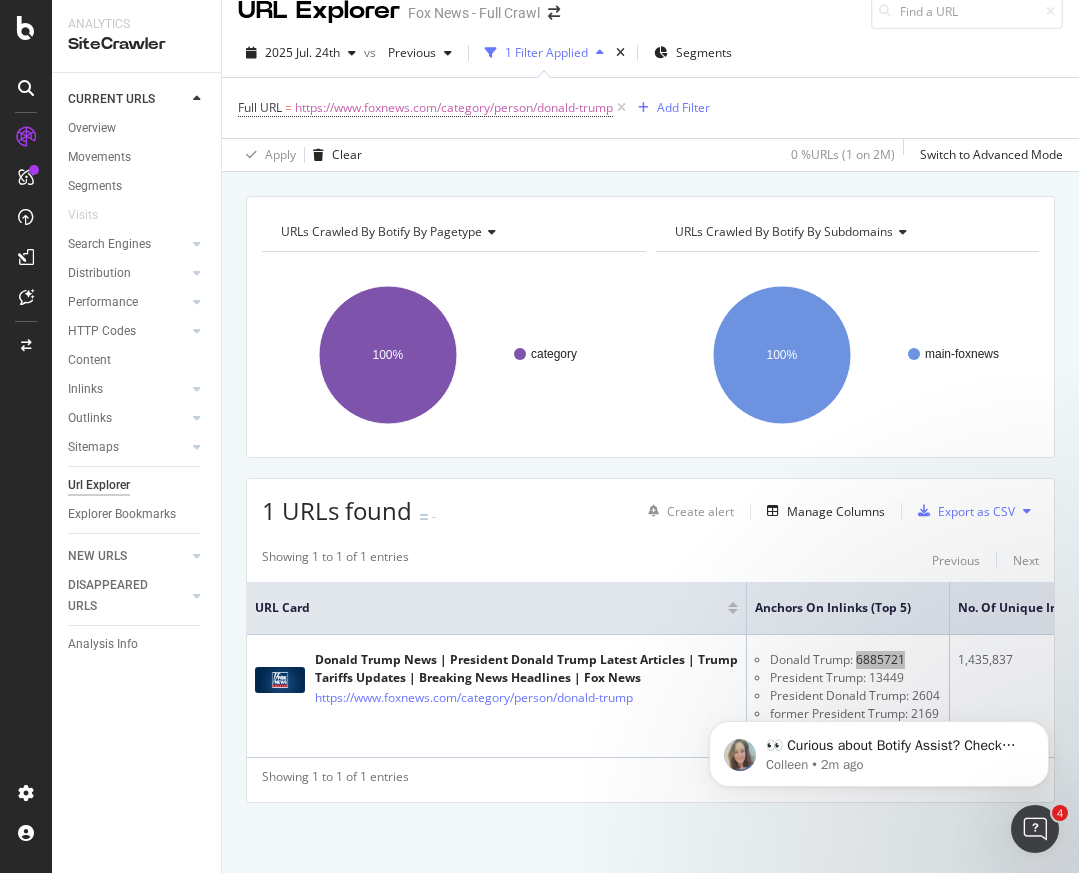 click on "👀 Curious about Botify Assist? Check out these use cases to explore what Assist can do! [PERSON] • 2m ago" at bounding box center (879, 662) 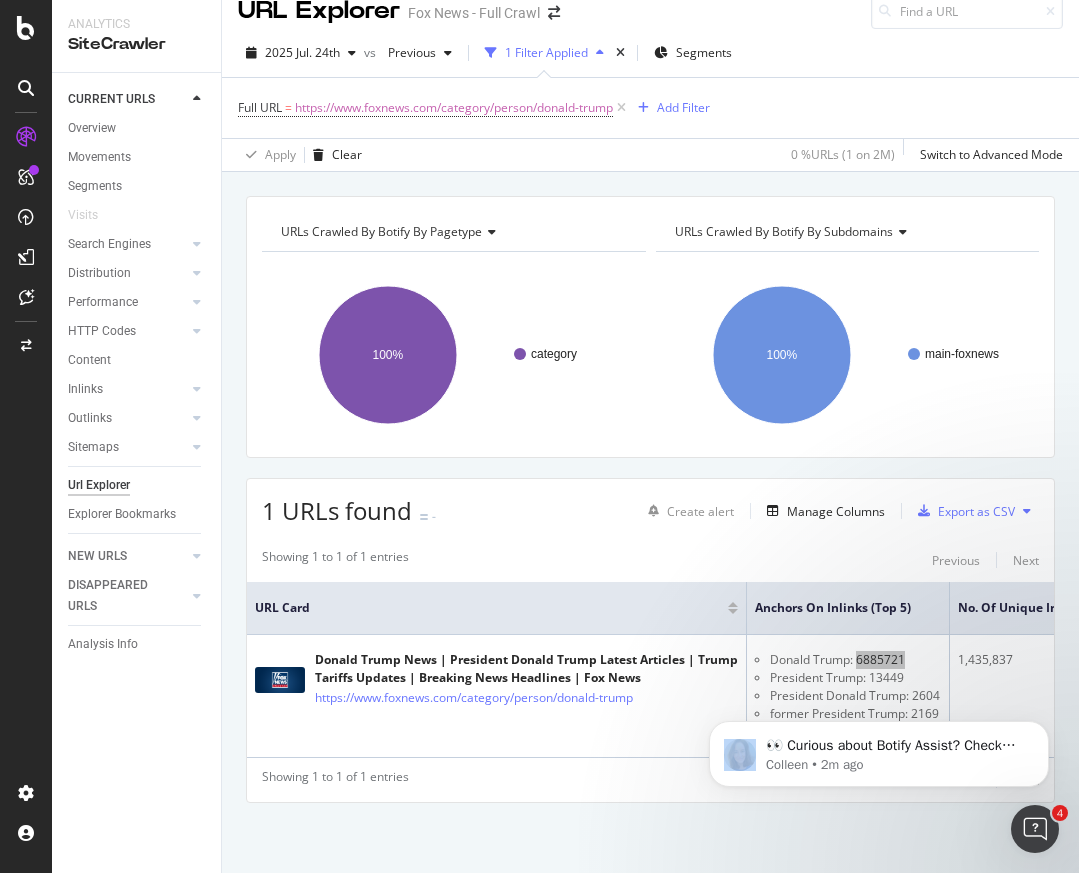 click on "👀 Curious about Botify Assist? Check out these use cases to explore what Assist can do! [PERSON] • 2m ago" at bounding box center [879, 662] 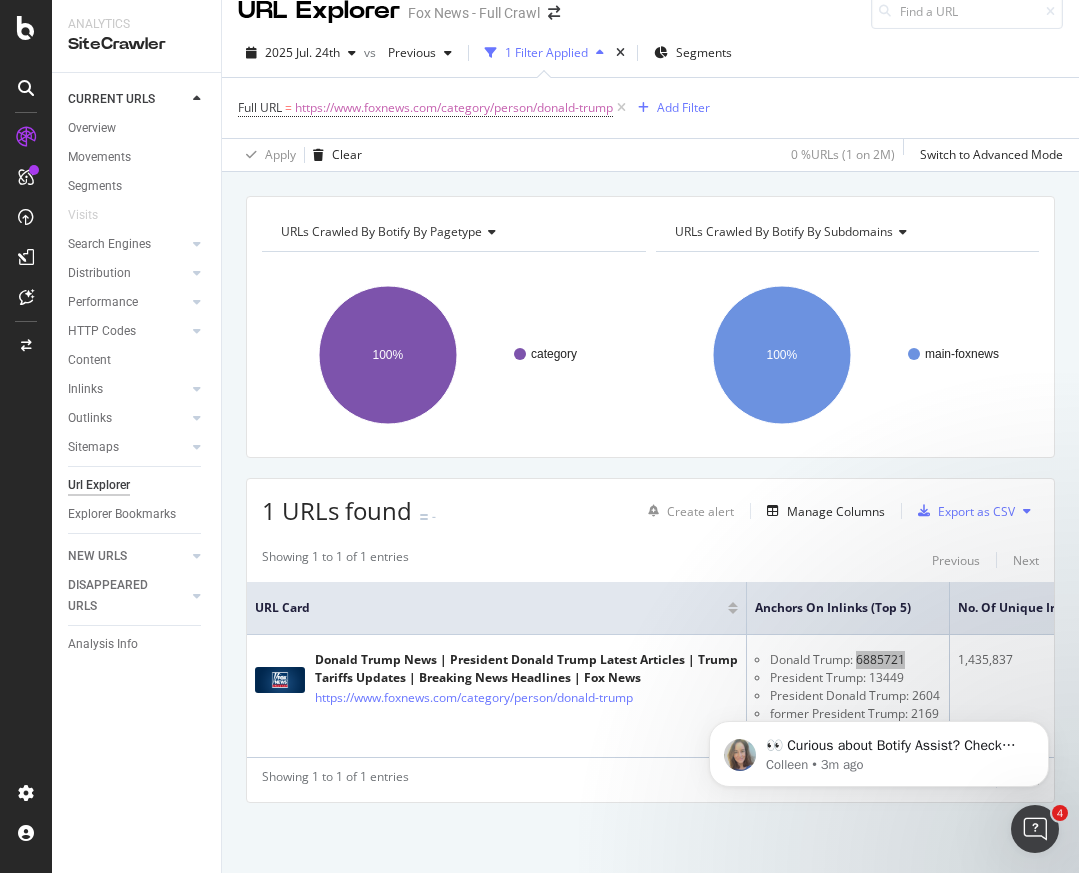 click on "👀 Curious about Botify Assist? Check out these use cases to explore what Assist can do! [PERSON] • 3m ago" at bounding box center (879, 749) 